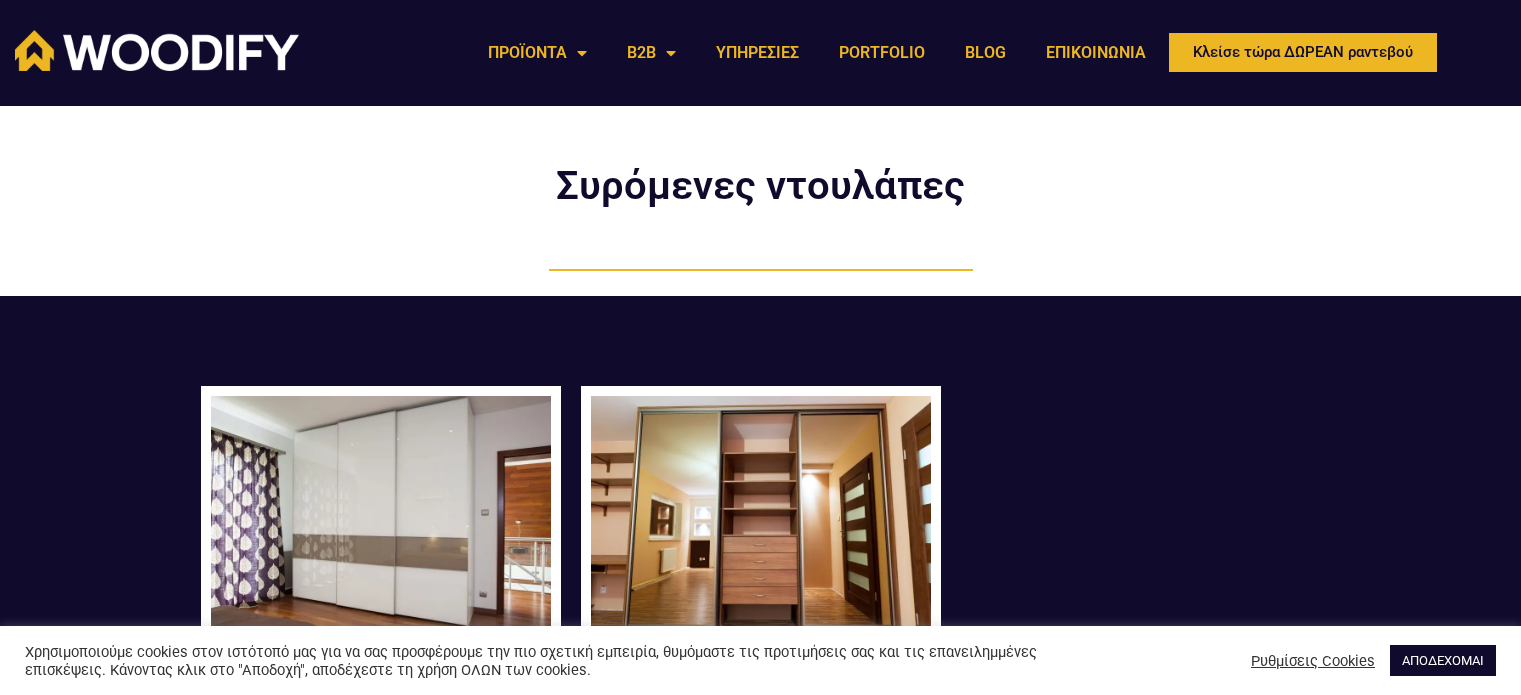 scroll, scrollTop: 0, scrollLeft: 0, axis: both 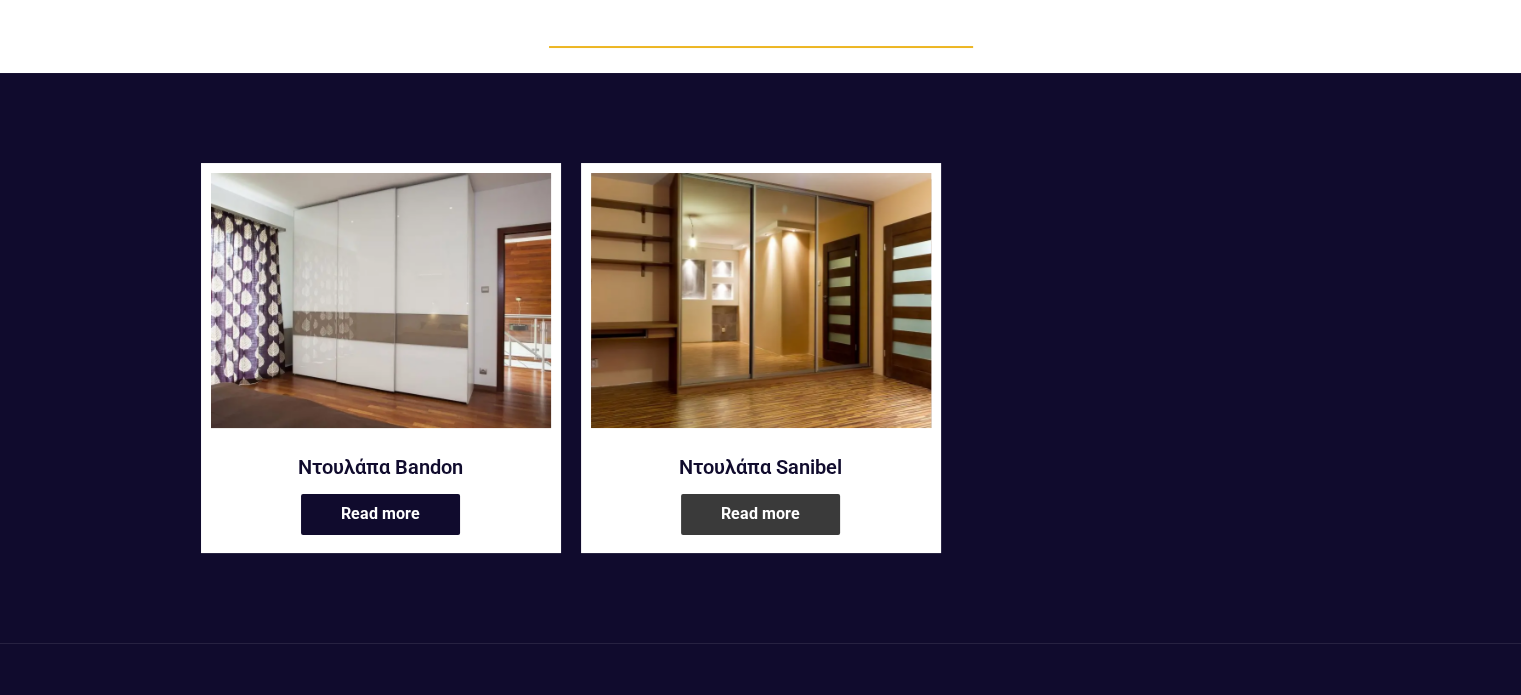 click on "Read more" at bounding box center (760, 514) 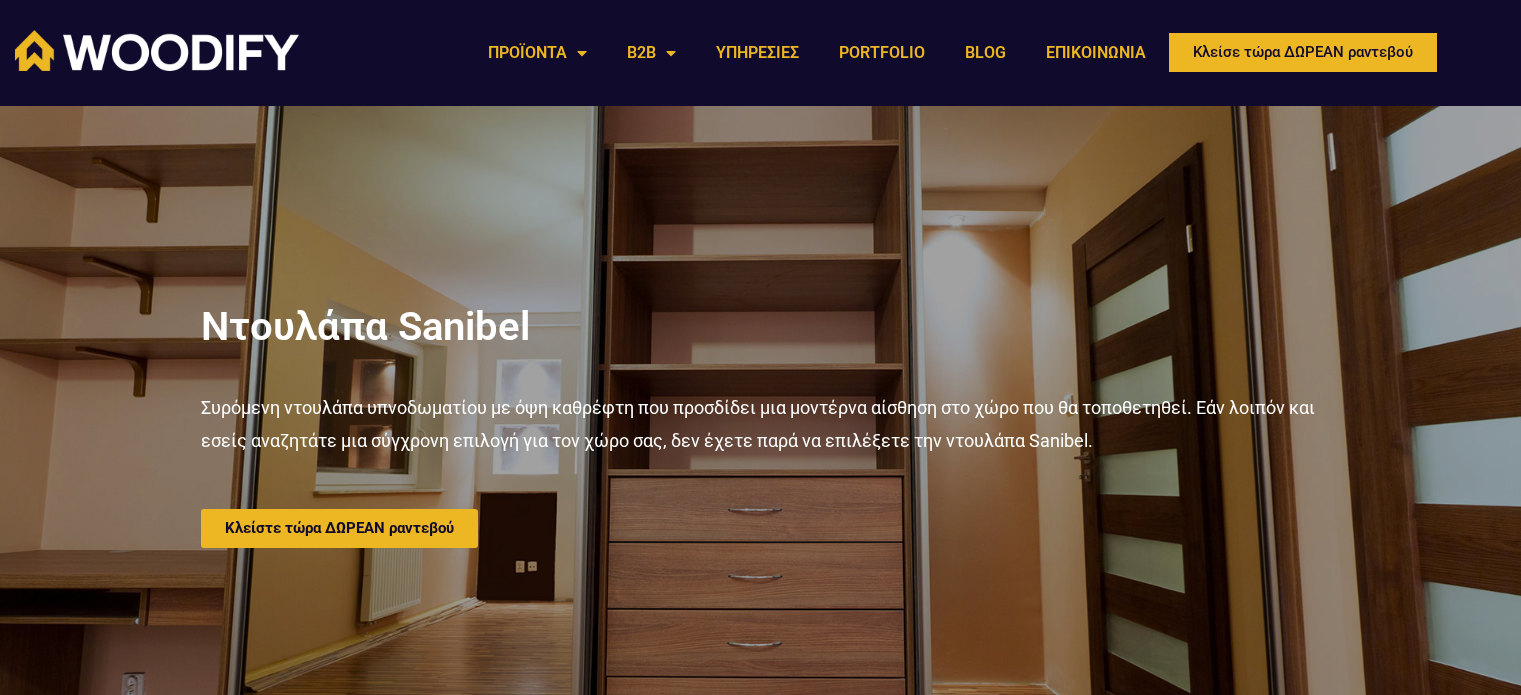 scroll, scrollTop: 0, scrollLeft: 0, axis: both 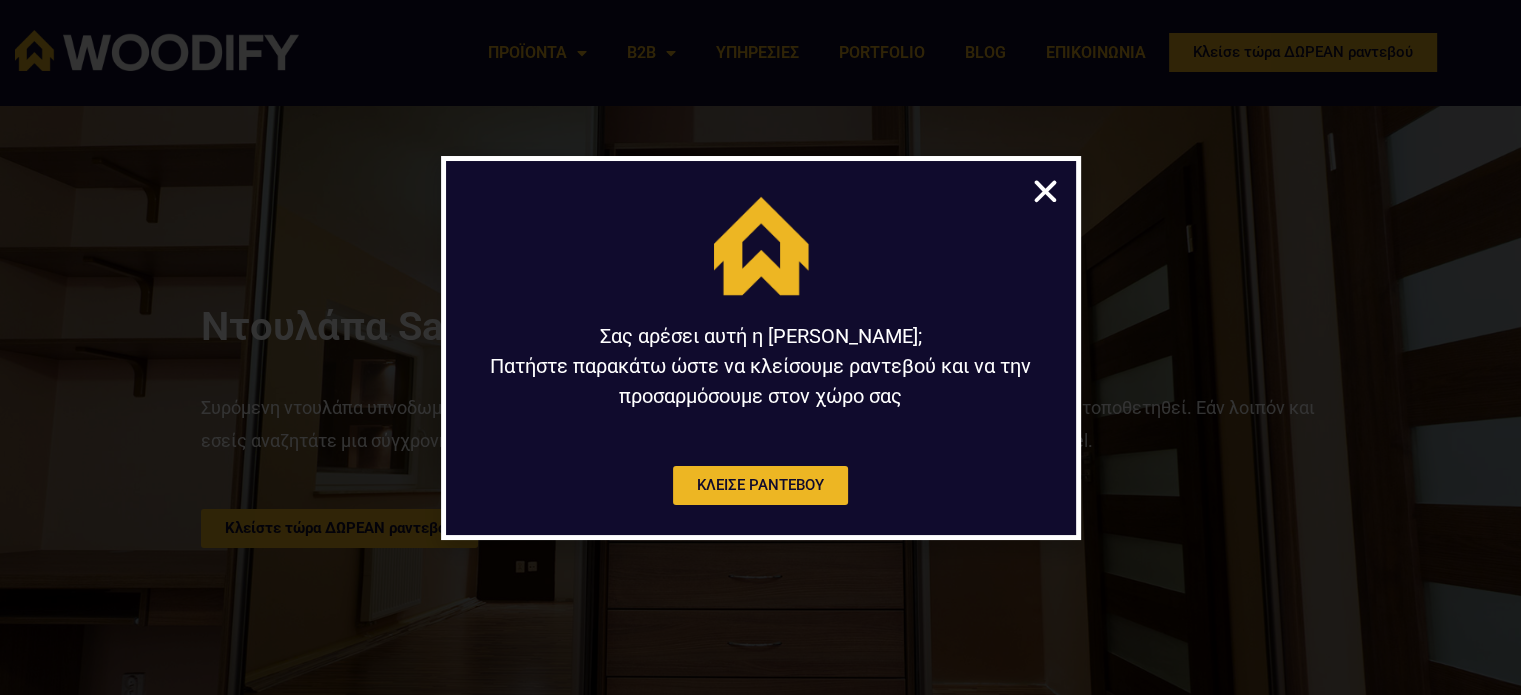 click at bounding box center (1045, 191) 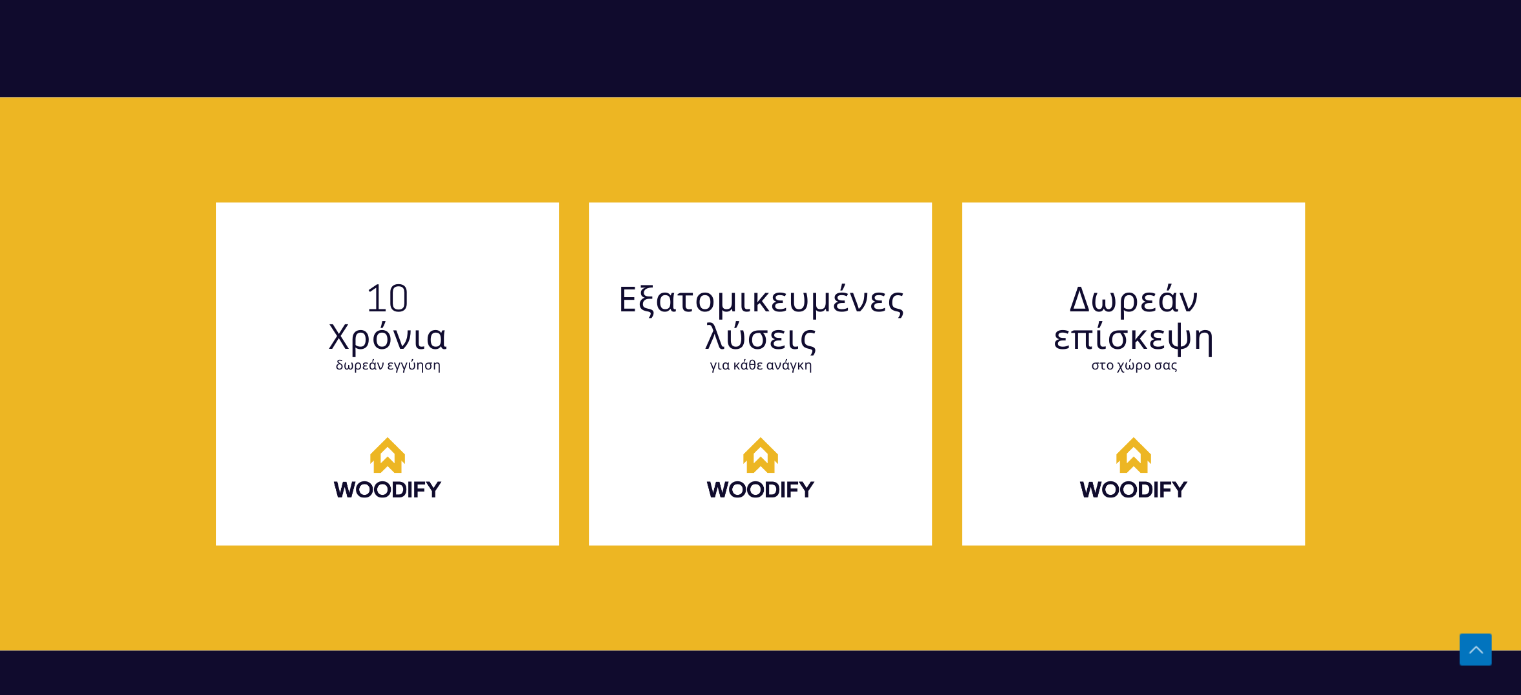 scroll, scrollTop: 3516, scrollLeft: 0, axis: vertical 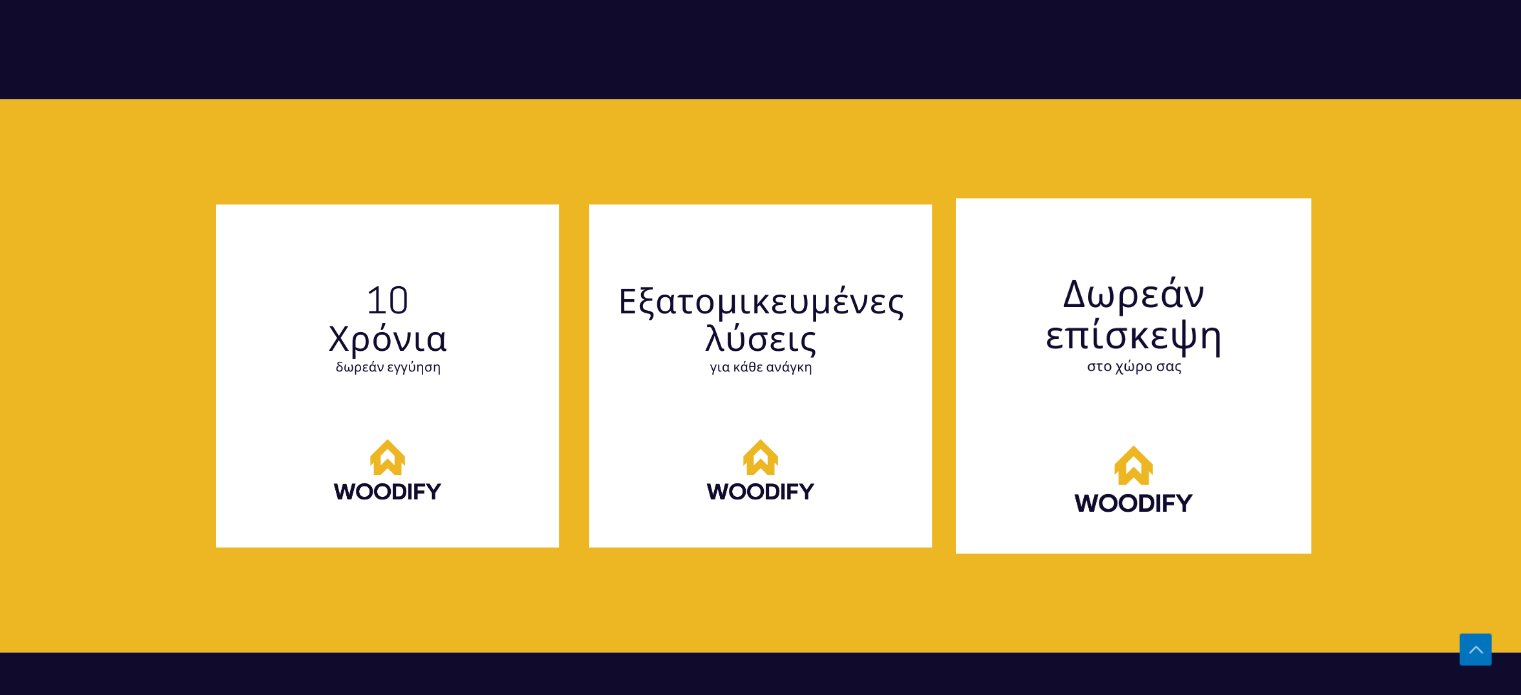 click at bounding box center (1134, 376) 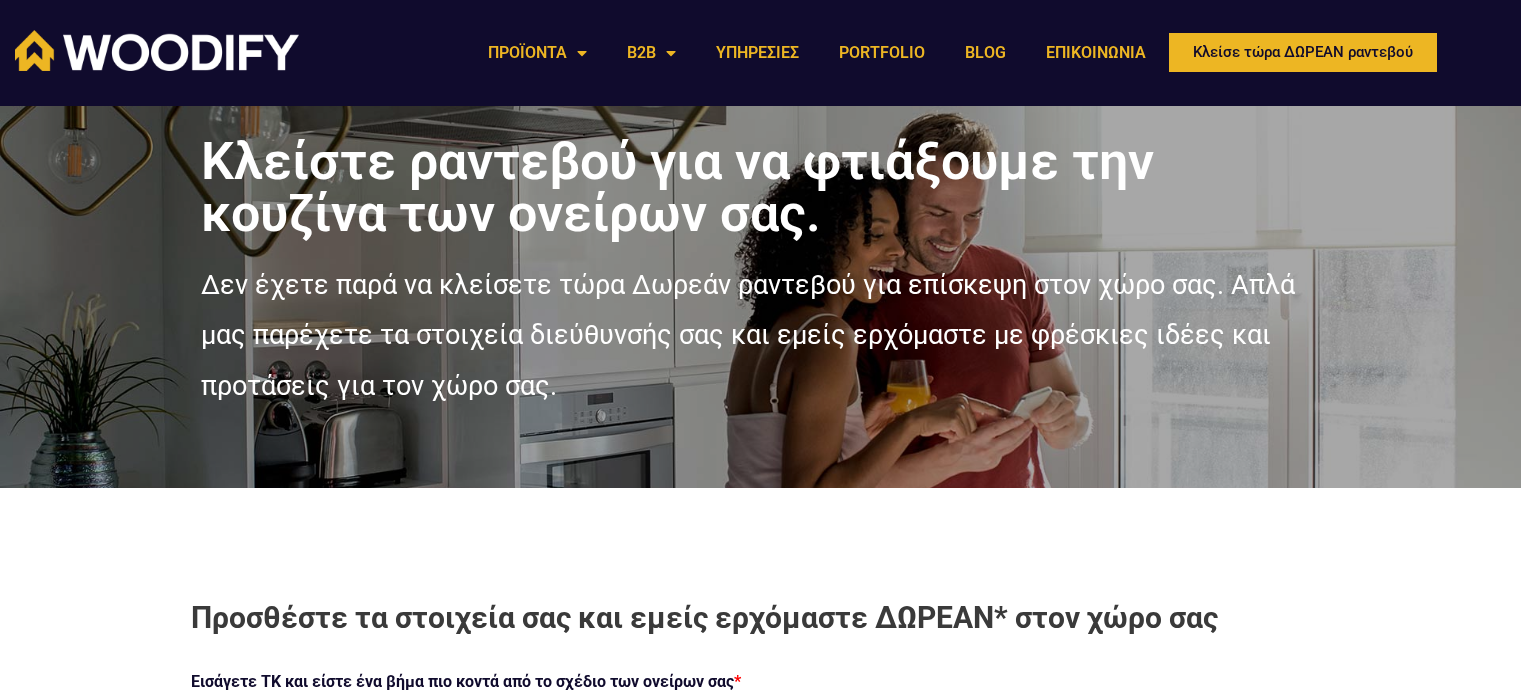 scroll, scrollTop: 0, scrollLeft: 0, axis: both 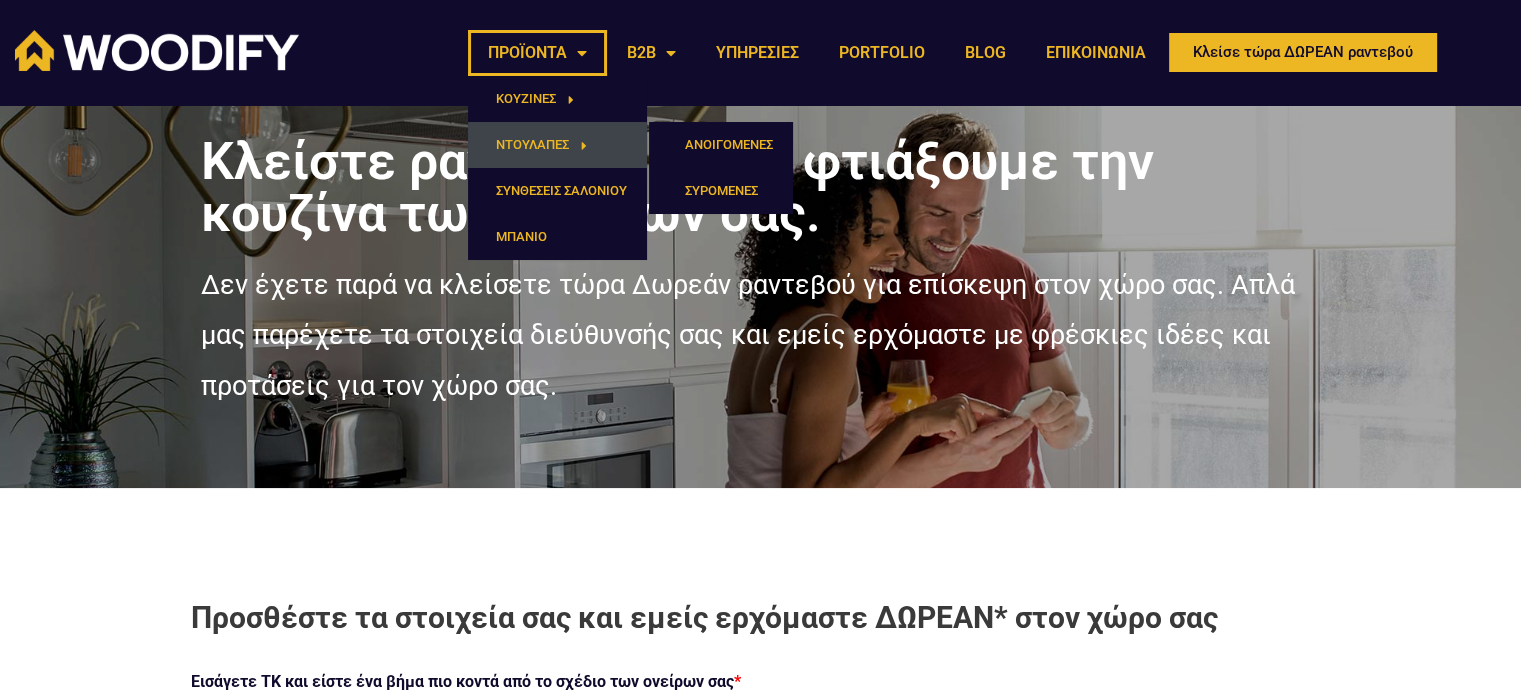 click on "ΝΤΟΥΛΑΠΕΣ" 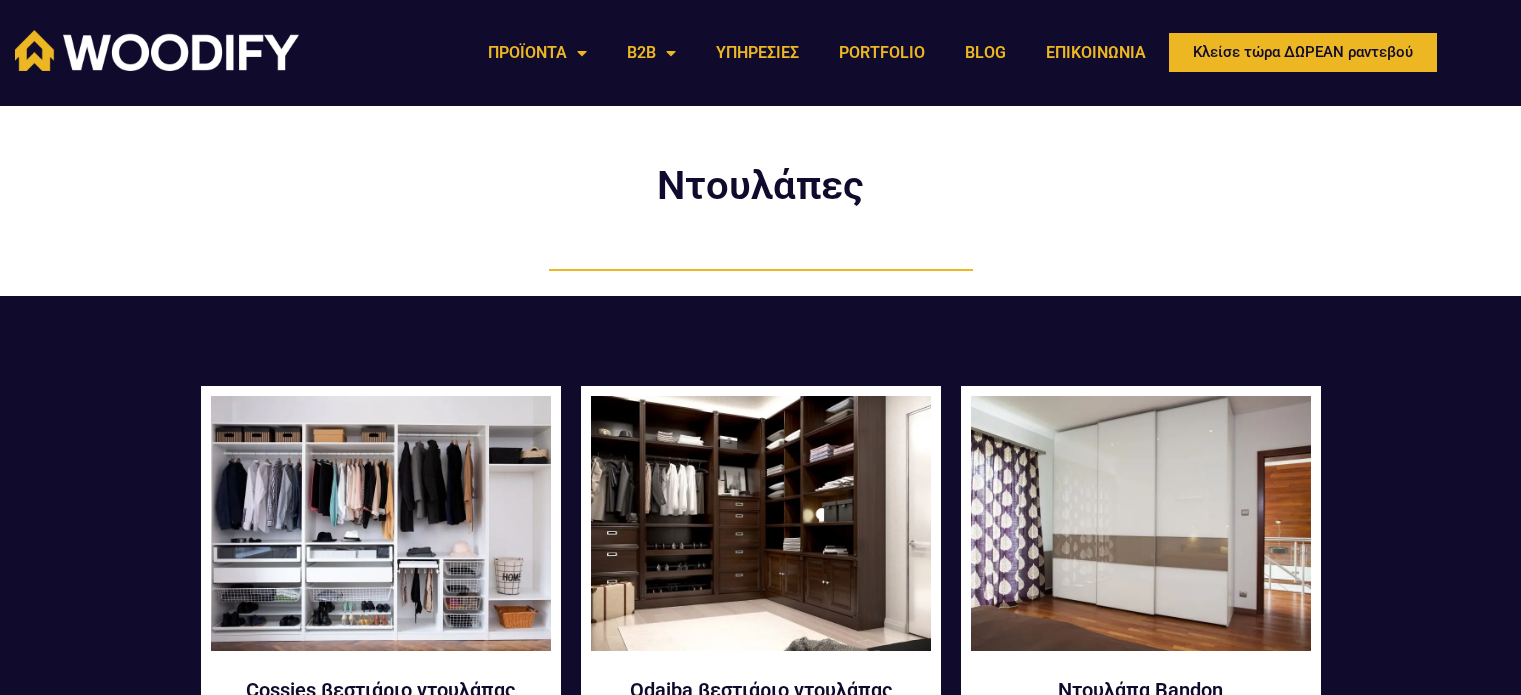 scroll, scrollTop: 0, scrollLeft: 0, axis: both 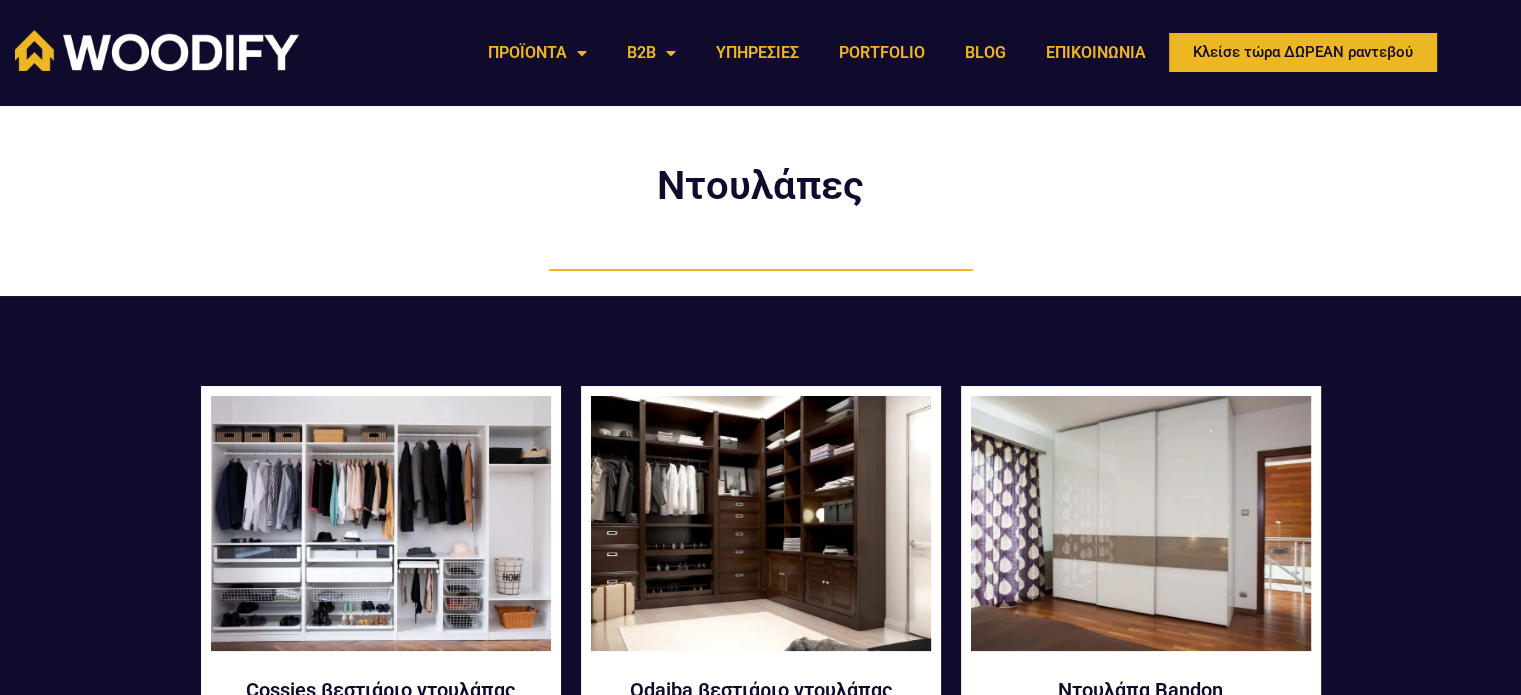 click on "Ντουλάπες" at bounding box center [760, 201] 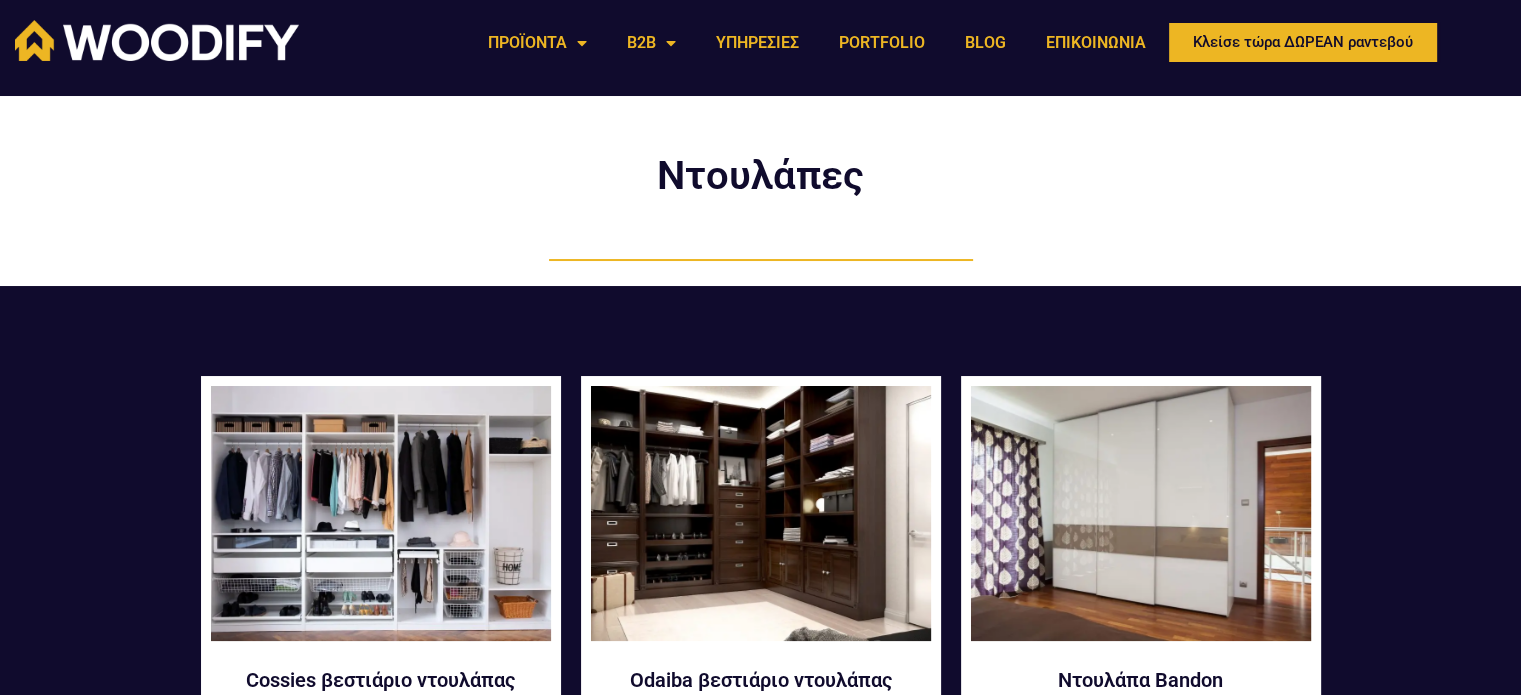 scroll, scrollTop: 0, scrollLeft: 0, axis: both 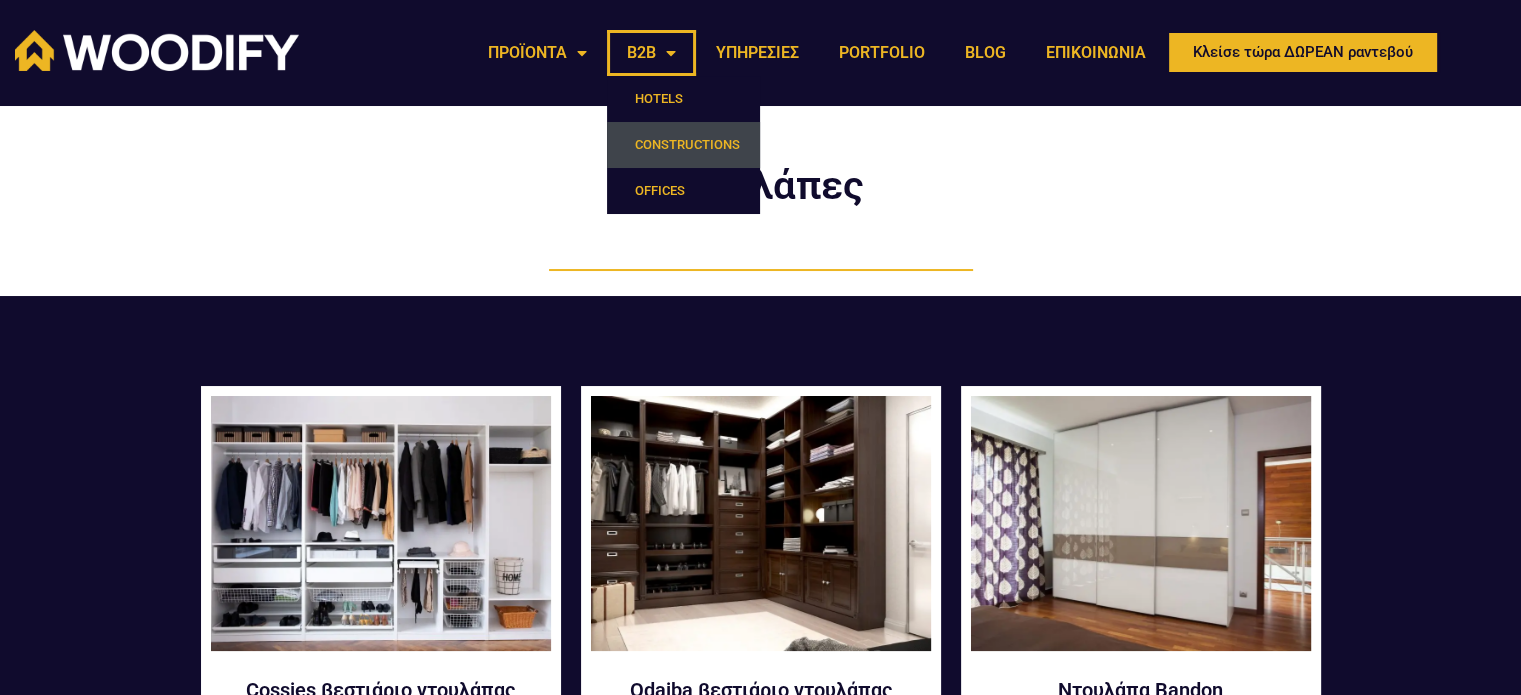 click on "CONSTRUCTIONS" 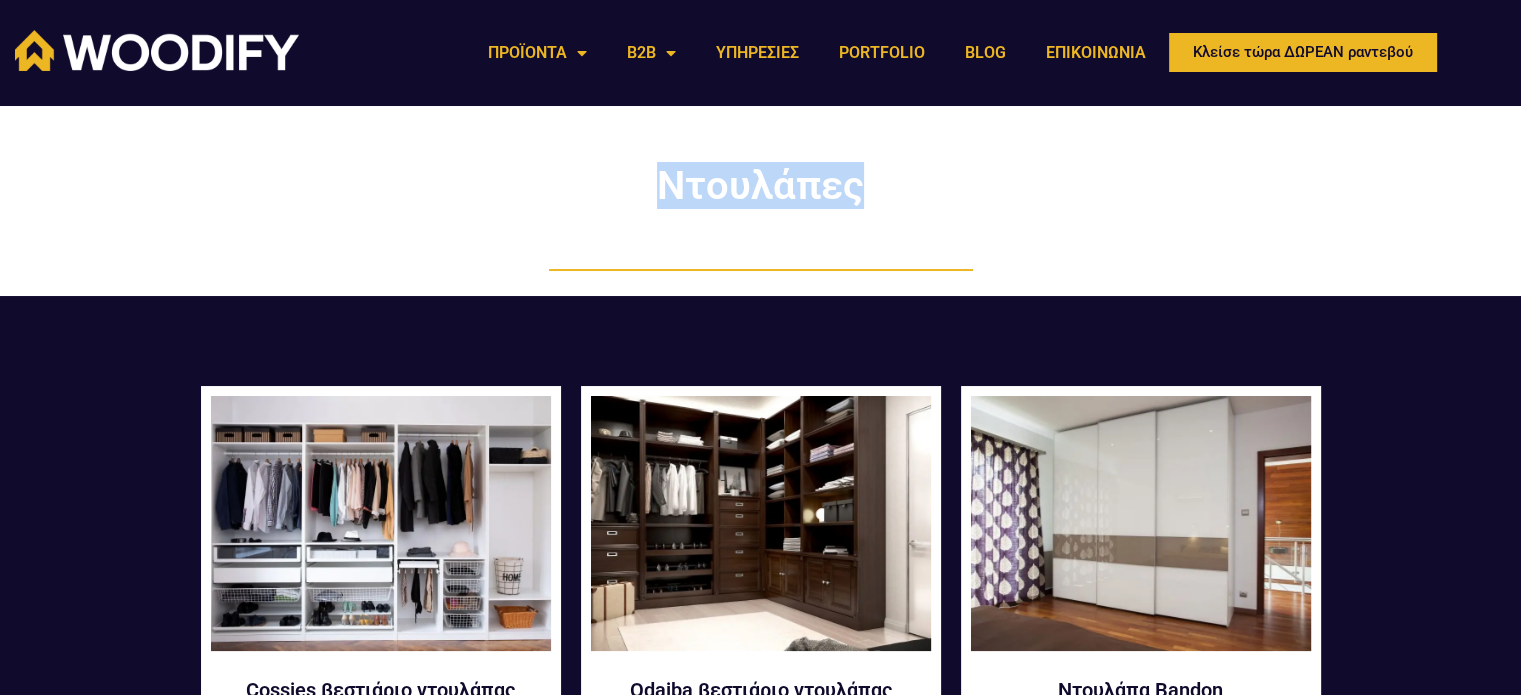 click on "Ντουλάπες" at bounding box center (760, 201) 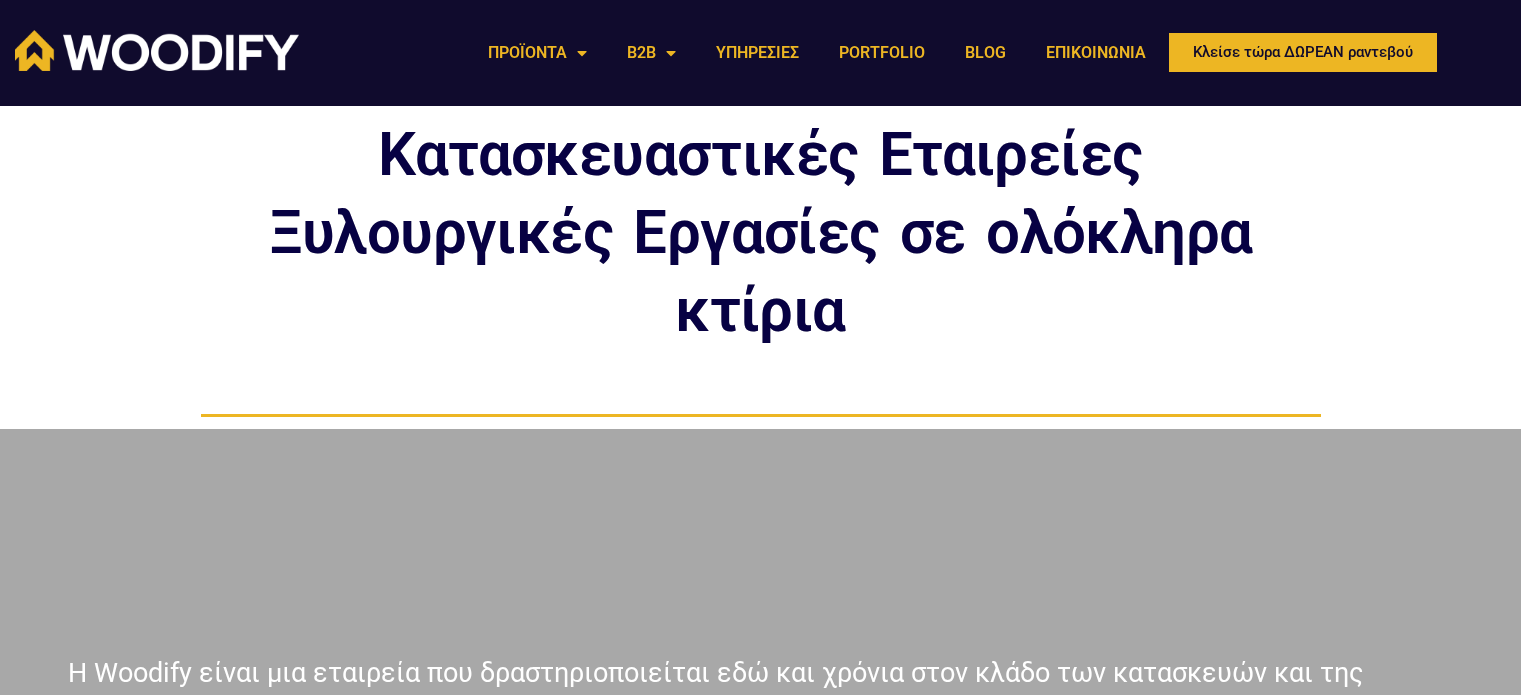 scroll, scrollTop: 0, scrollLeft: 0, axis: both 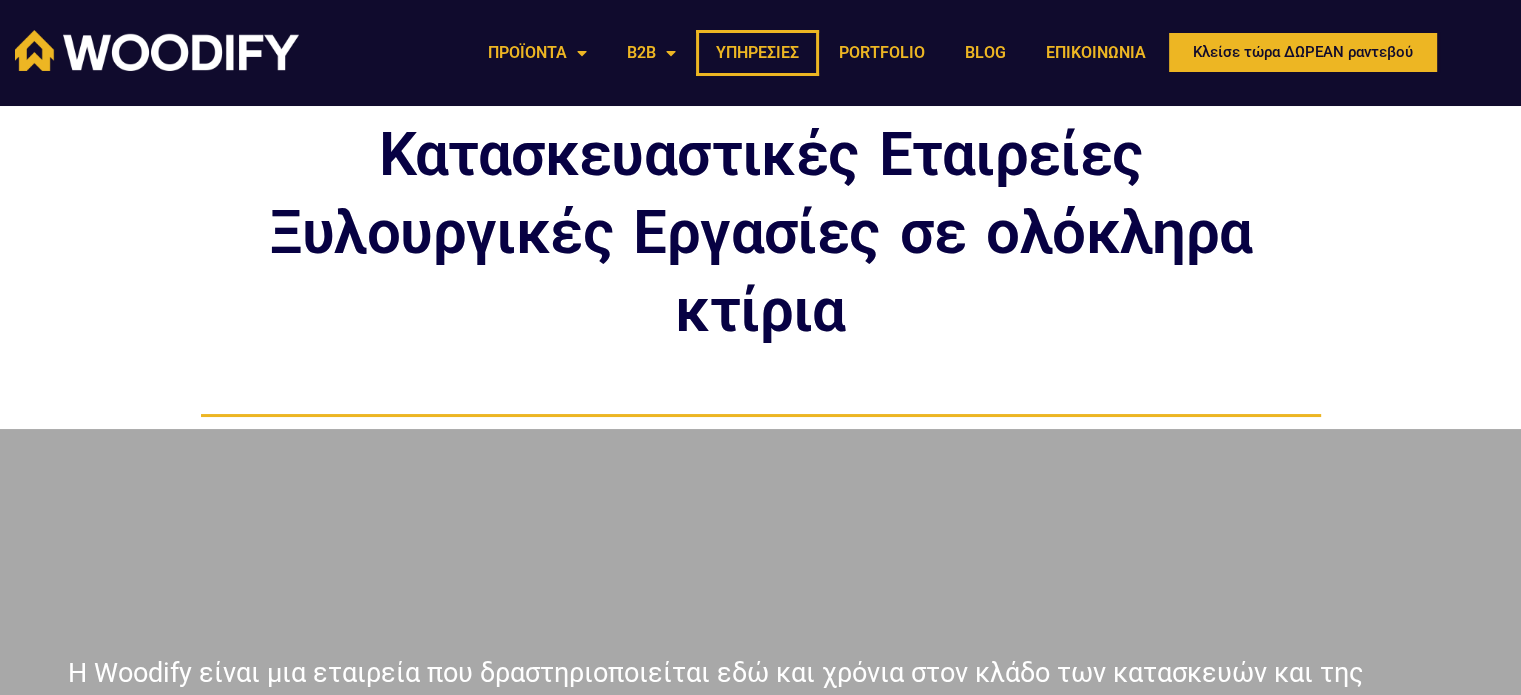 click on "ΥΠΗΡΕΣΙΕΣ" 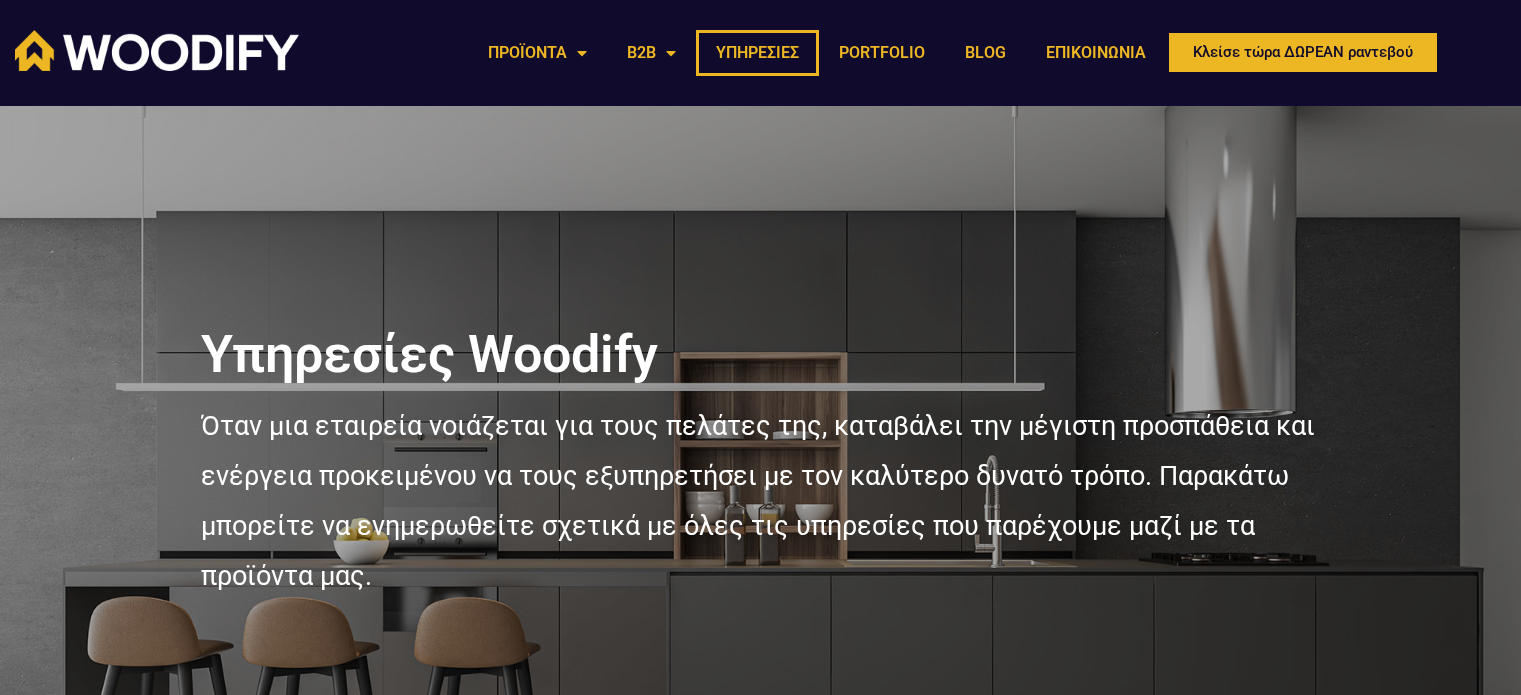 scroll, scrollTop: 0, scrollLeft: 0, axis: both 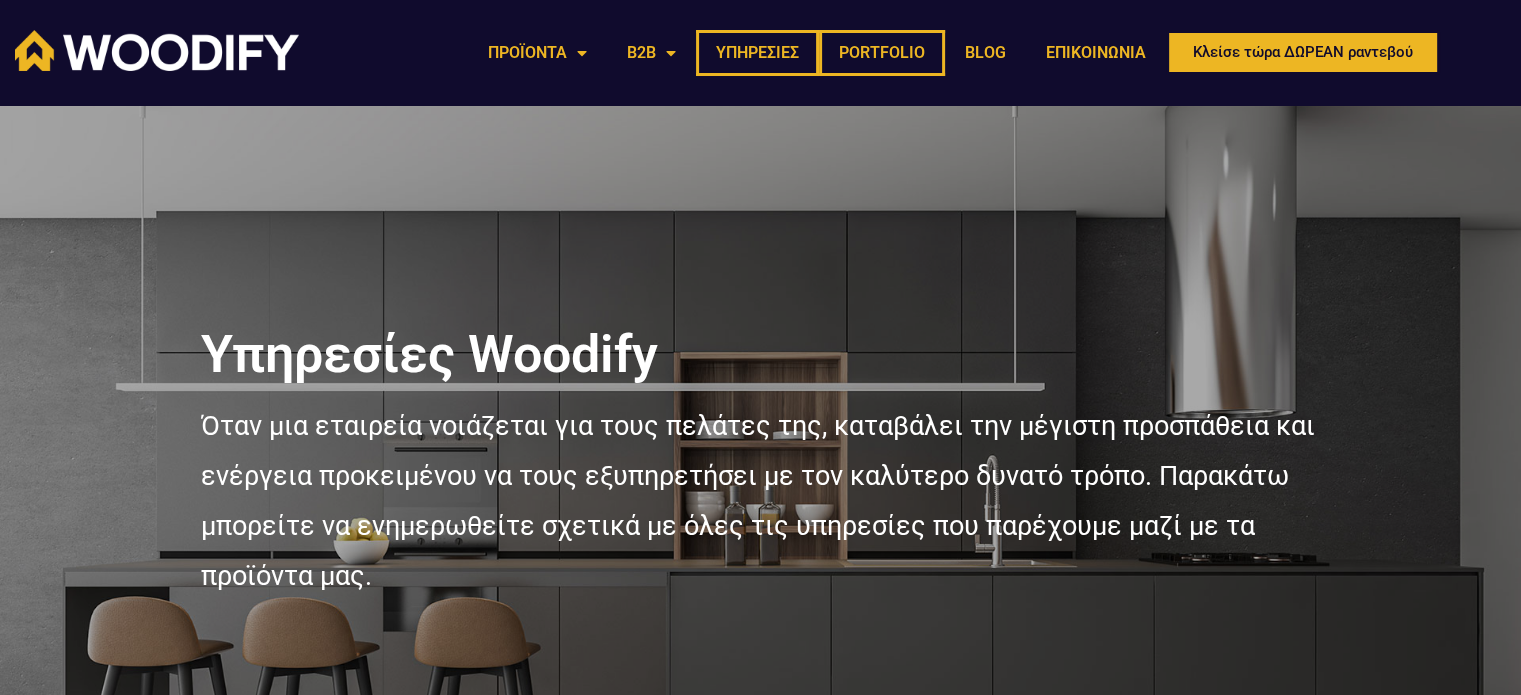 click on "PORTFOLIO" 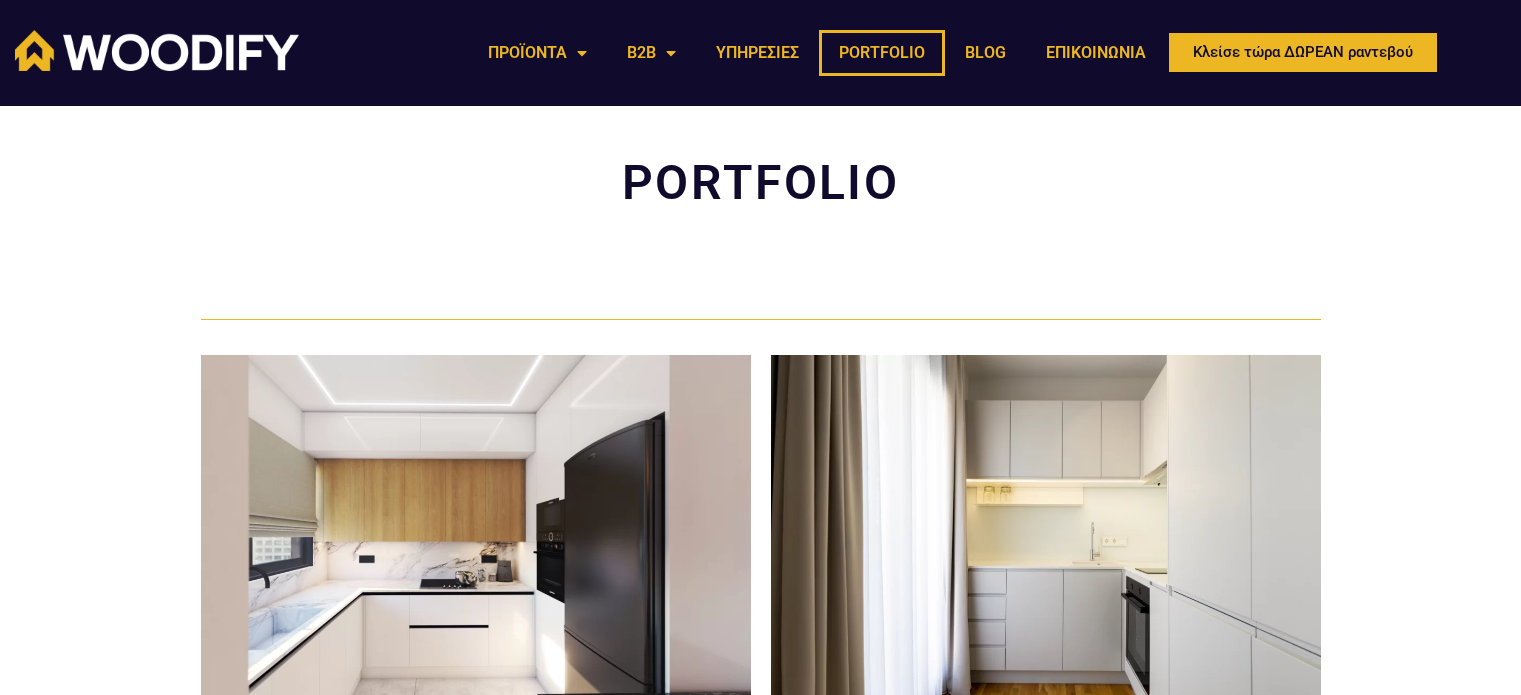 scroll, scrollTop: 0, scrollLeft: 0, axis: both 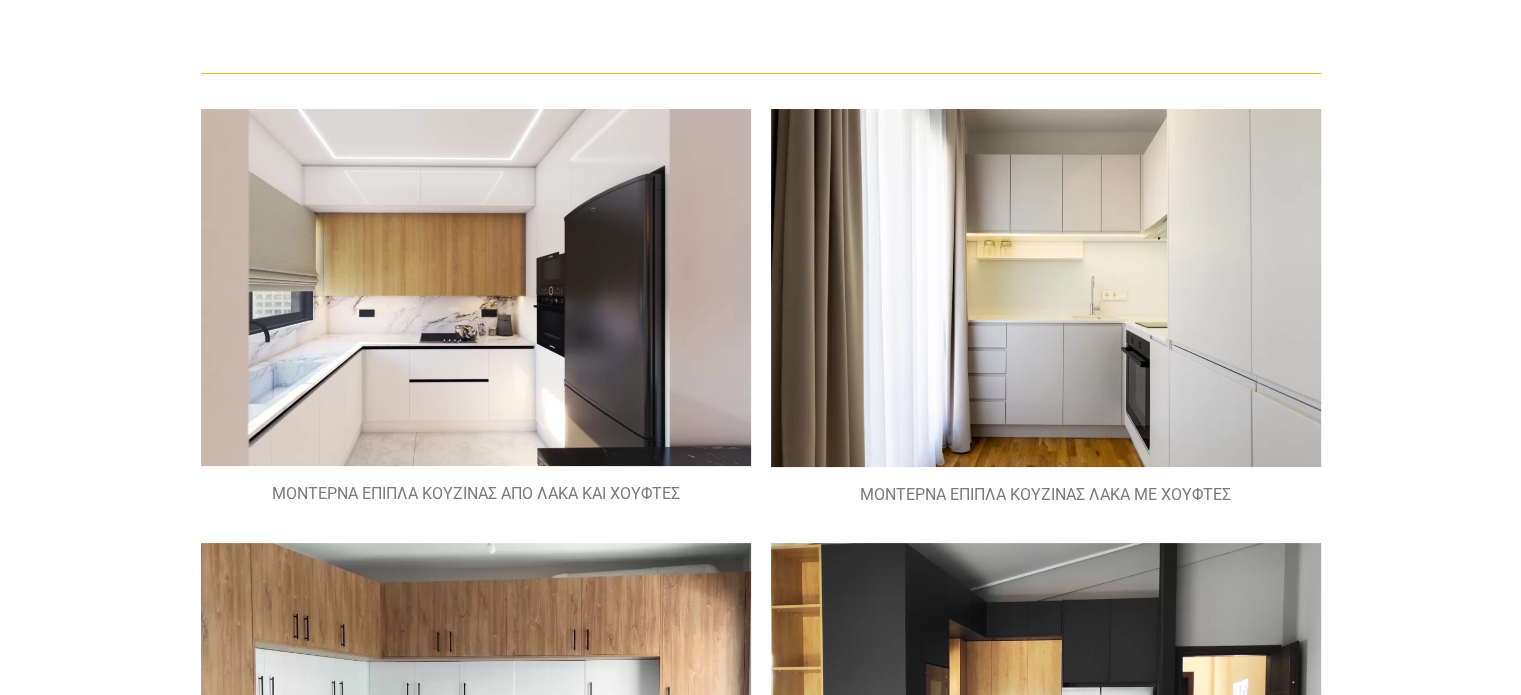 click at bounding box center (476, 287) 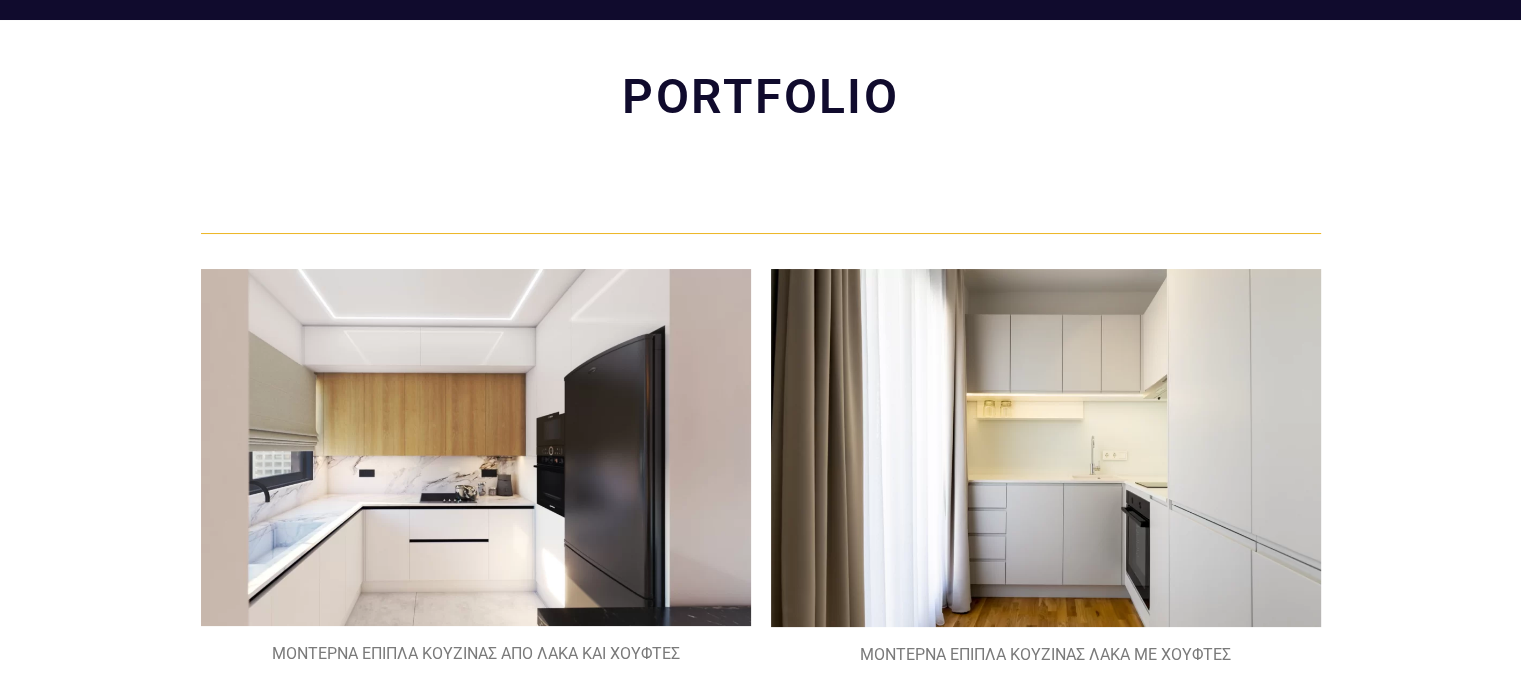 scroll, scrollTop: 0, scrollLeft: 0, axis: both 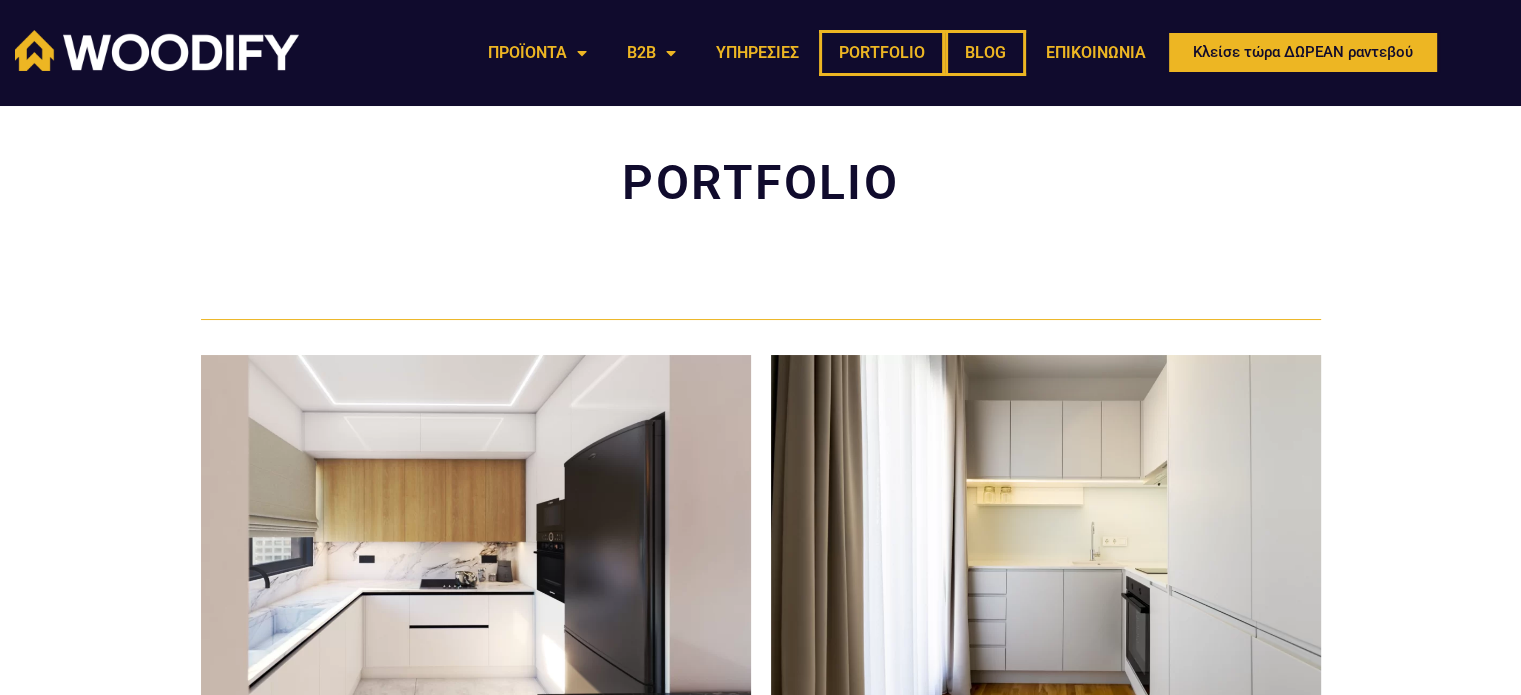 click on "BLOG" 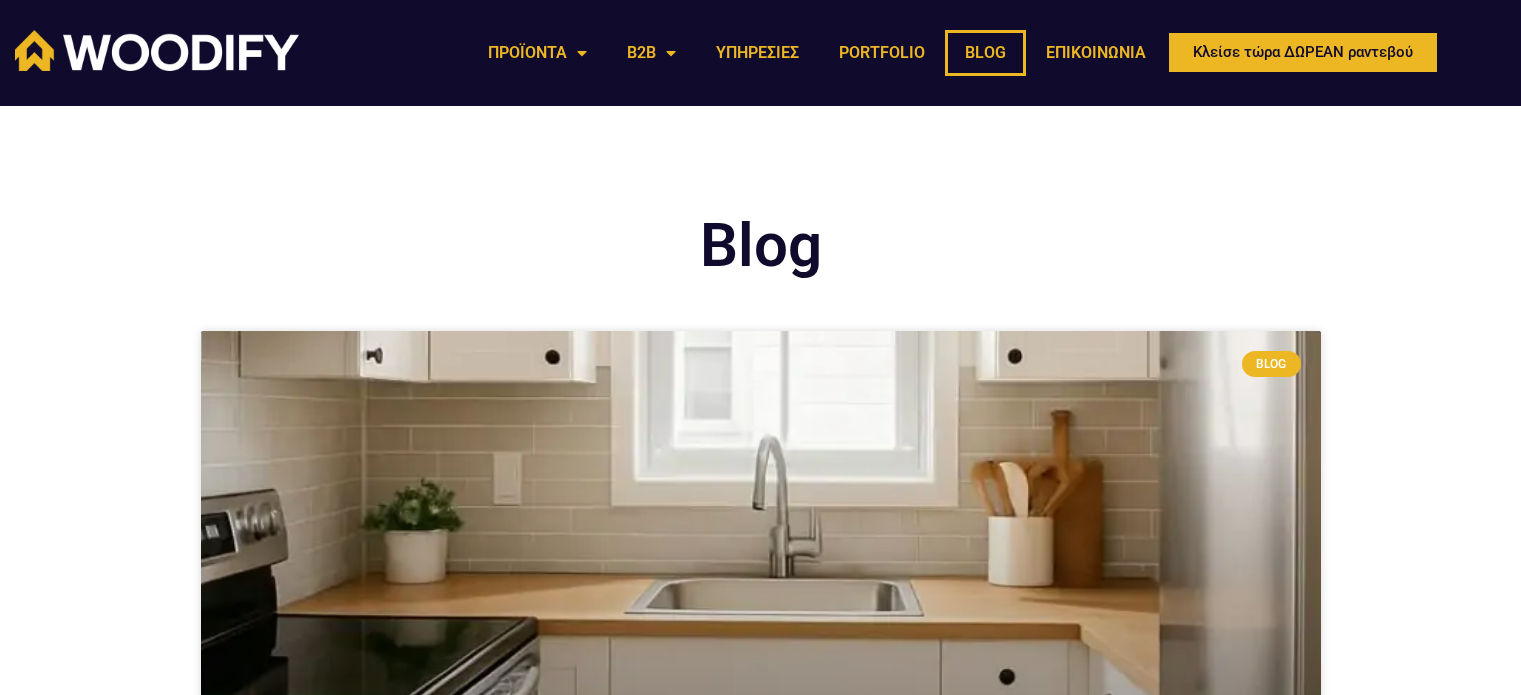 scroll, scrollTop: 0, scrollLeft: 0, axis: both 